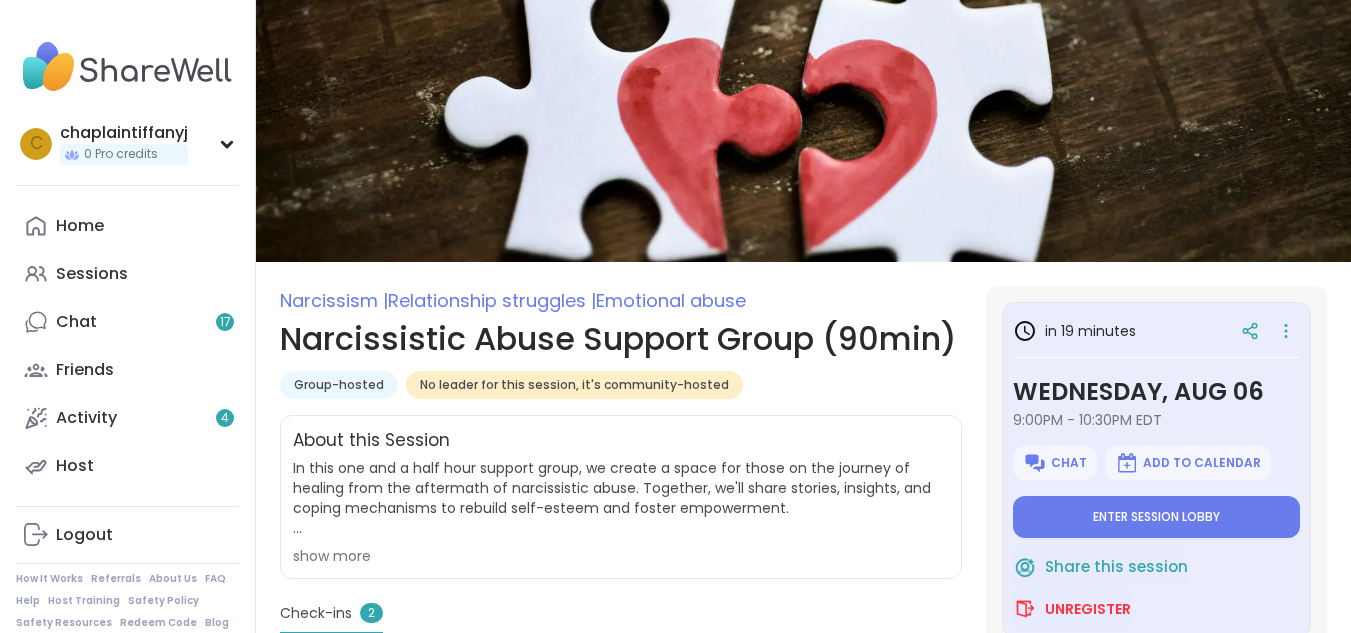 scroll, scrollTop: 0, scrollLeft: 0, axis: both 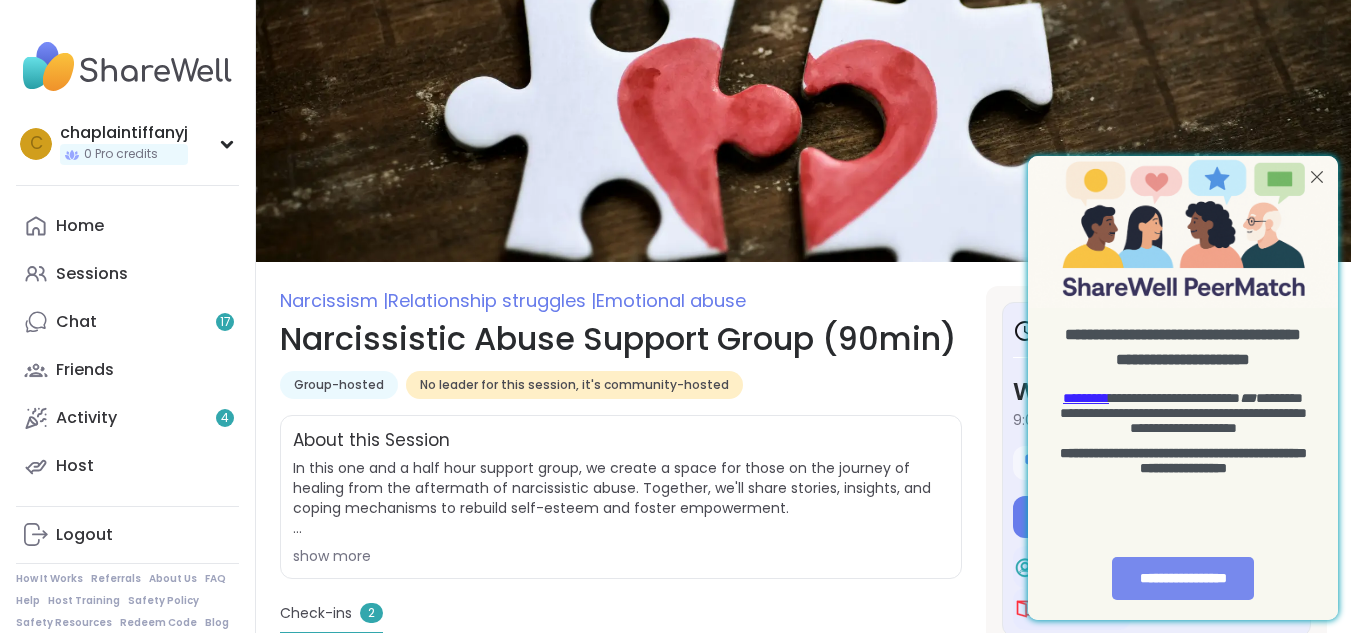 click on "**********" at bounding box center [1183, 578] 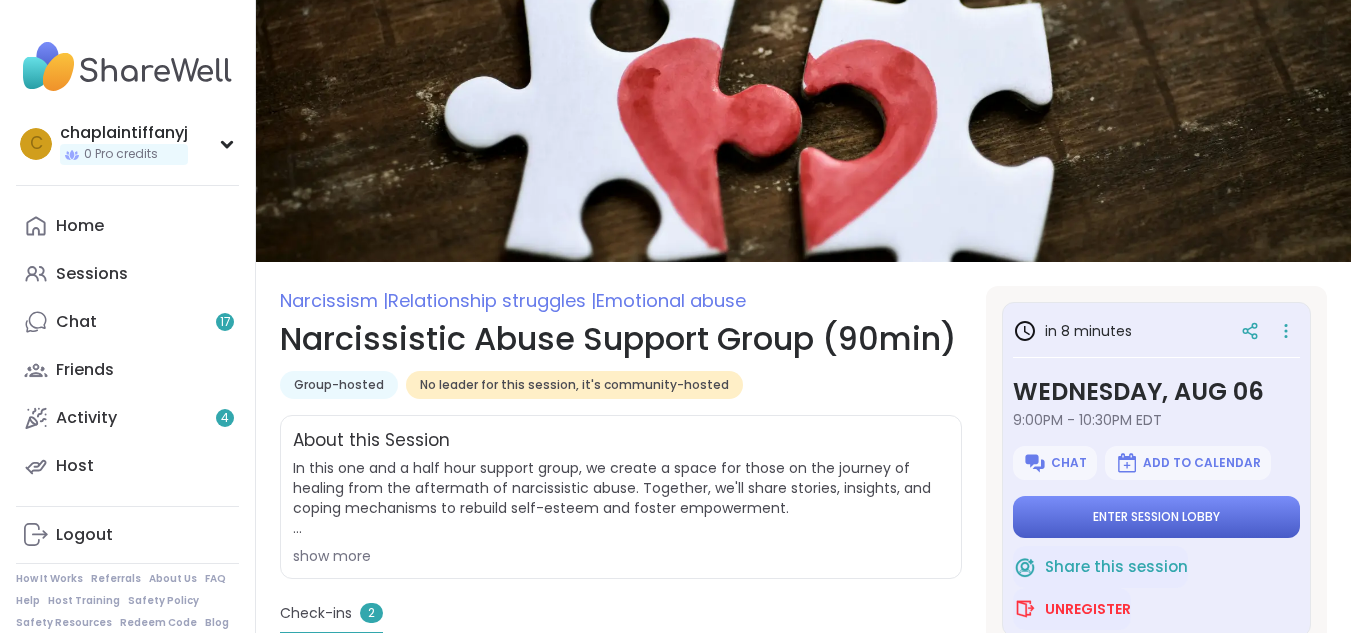 click on "Enter session lobby" at bounding box center (1156, 517) 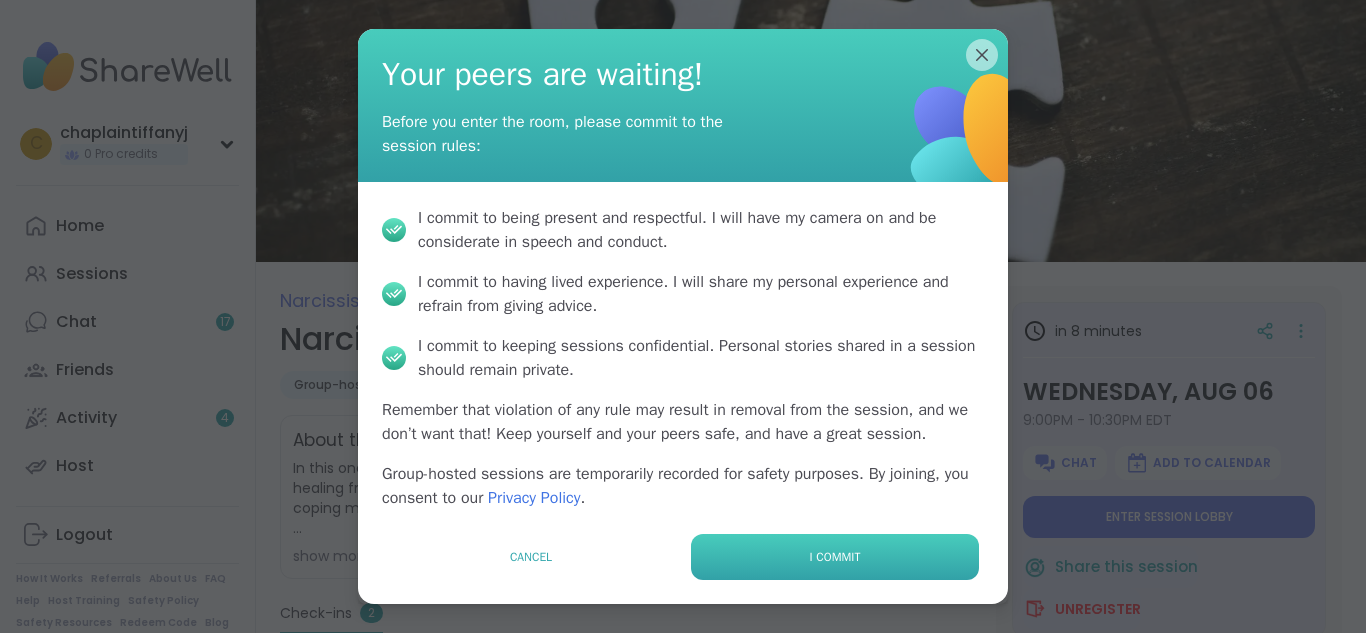 click on "I commit" at bounding box center (835, 557) 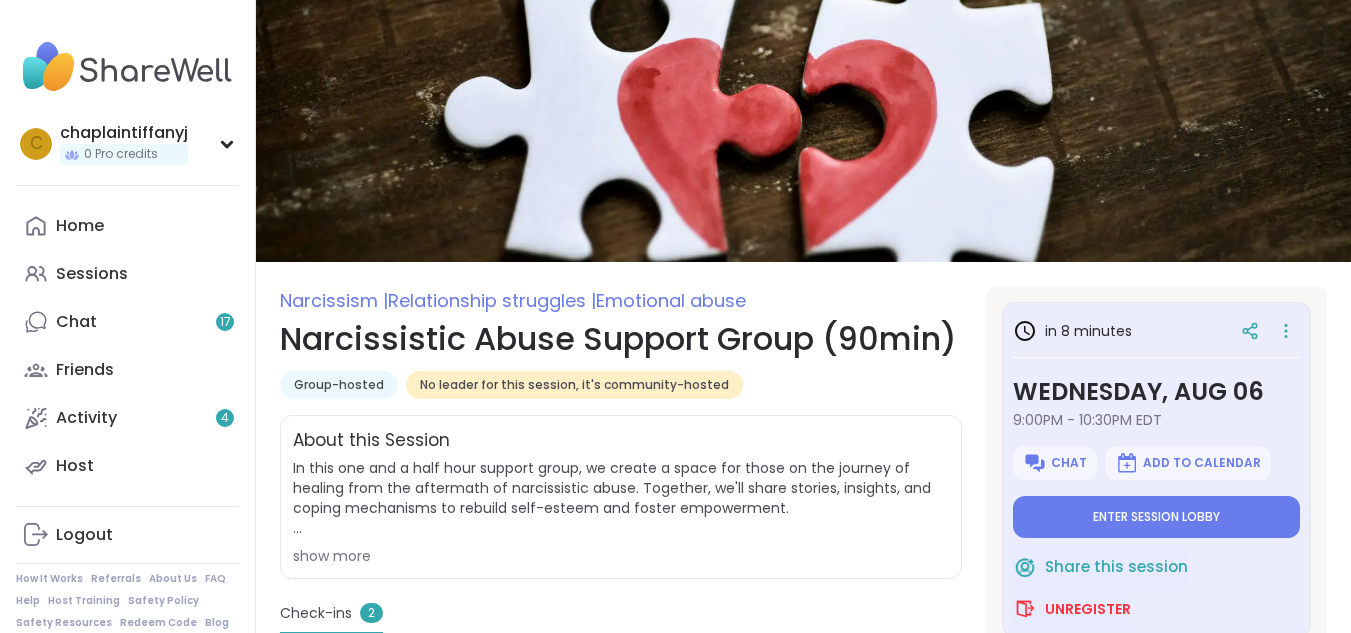 type on "*" 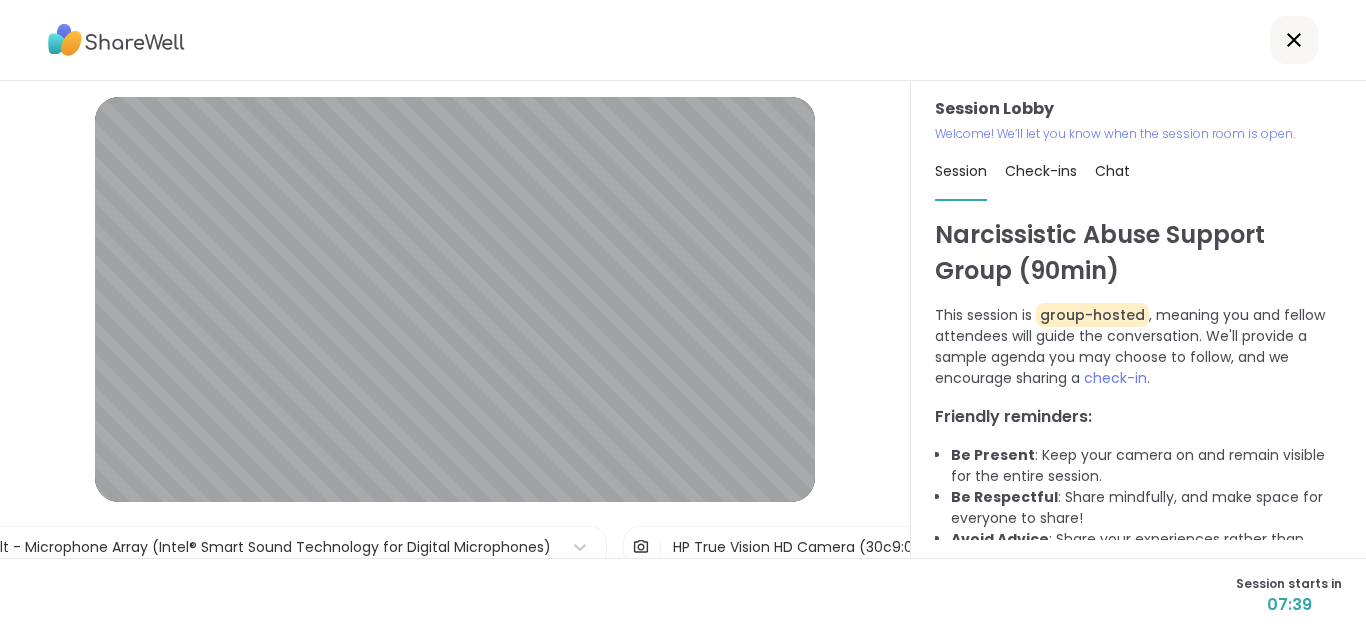 scroll, scrollTop: 31, scrollLeft: 0, axis: vertical 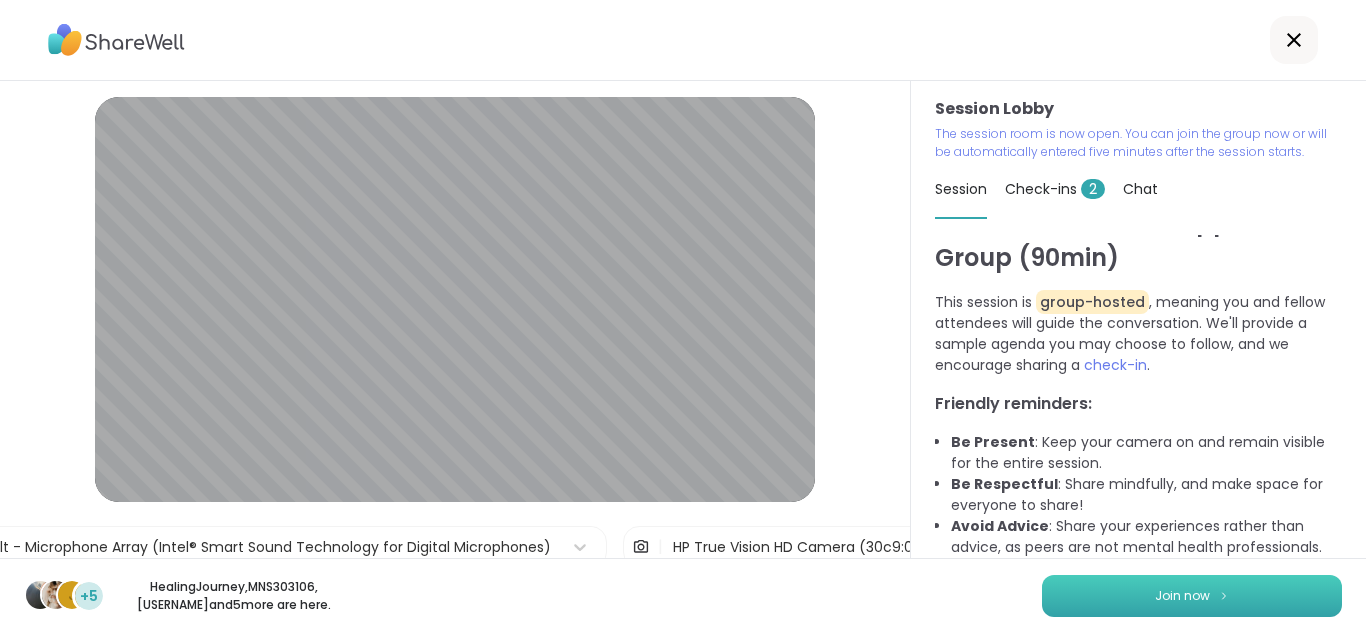 click on "Join now" at bounding box center (1192, 596) 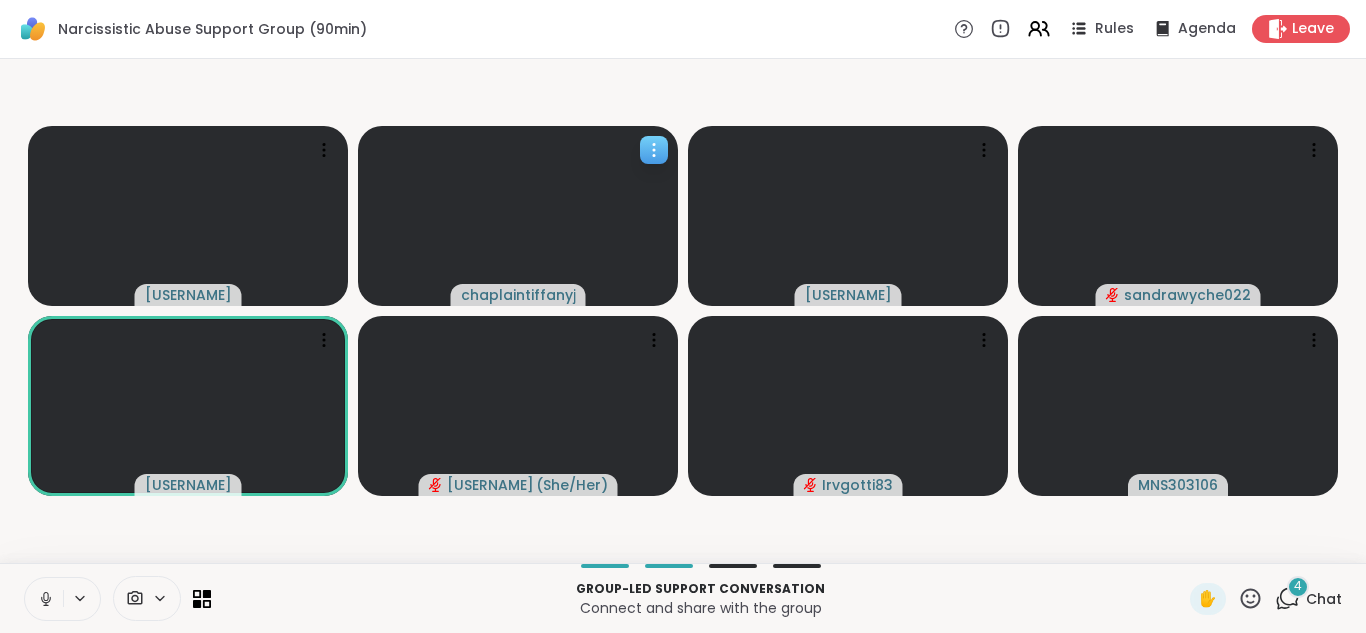 click 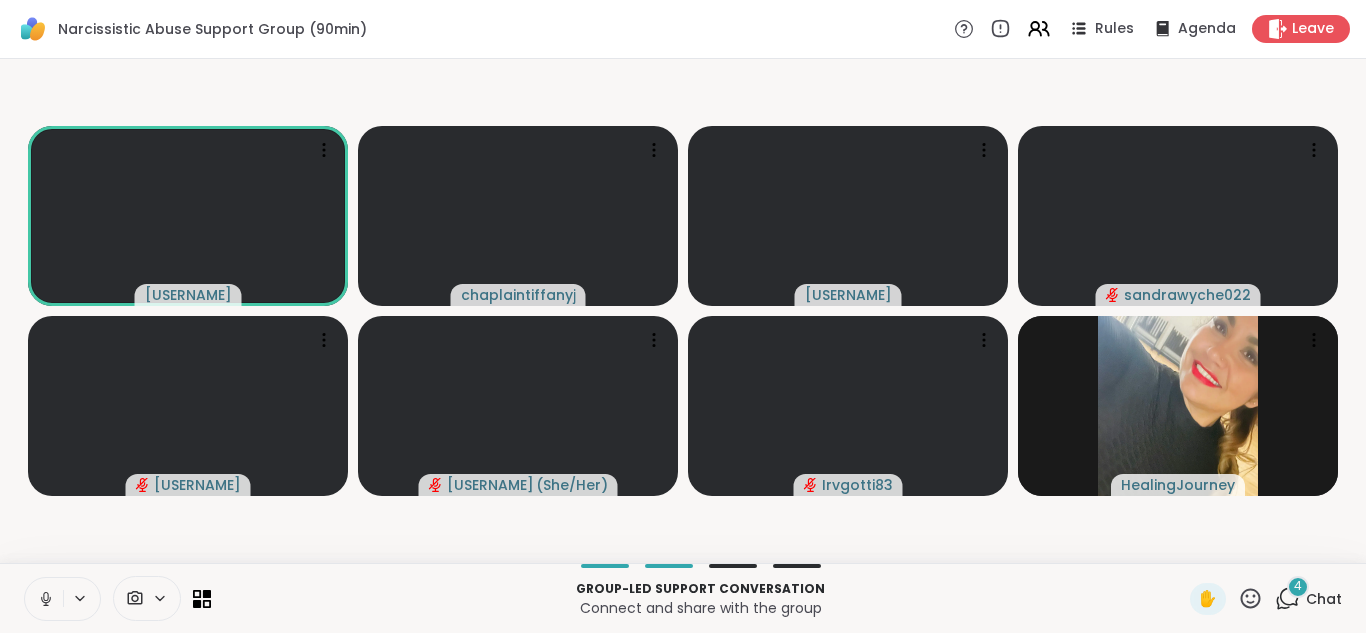 click on "Narcissistic Abuse Support Group (90min) Rules Agenda Leave" at bounding box center (683, 29) 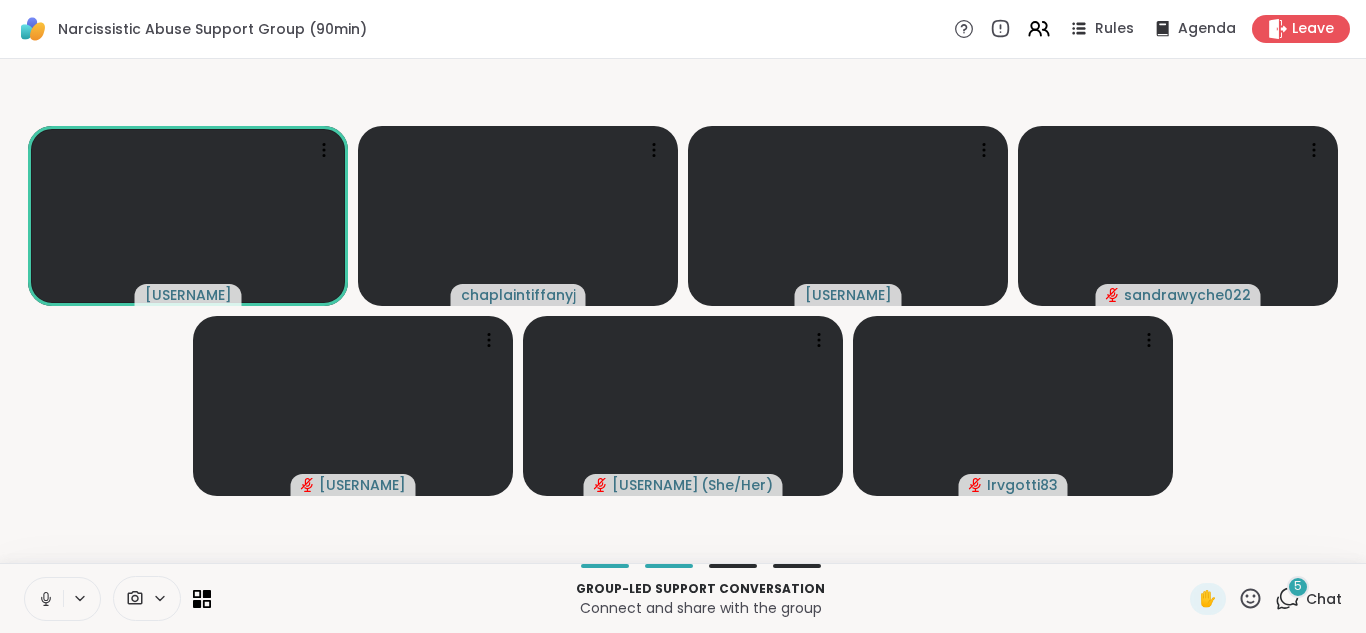 click on "5" at bounding box center (1298, 586) 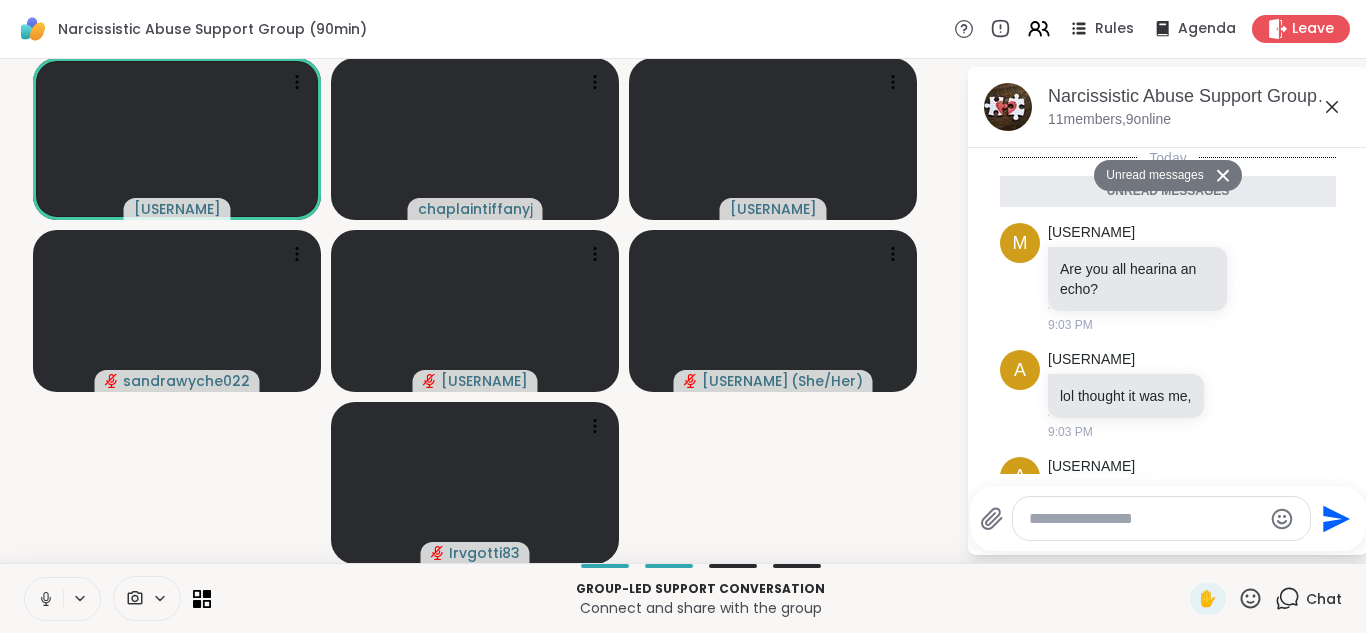scroll, scrollTop: 363, scrollLeft: 0, axis: vertical 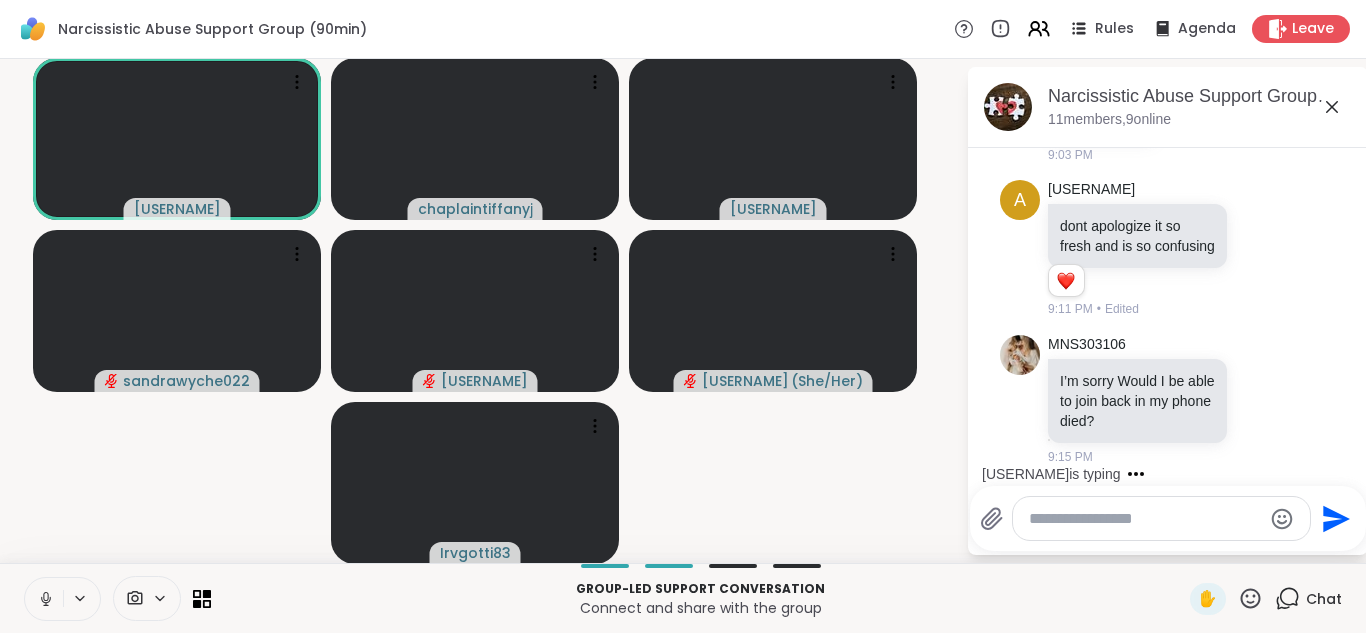 click at bounding box center [1145, 519] 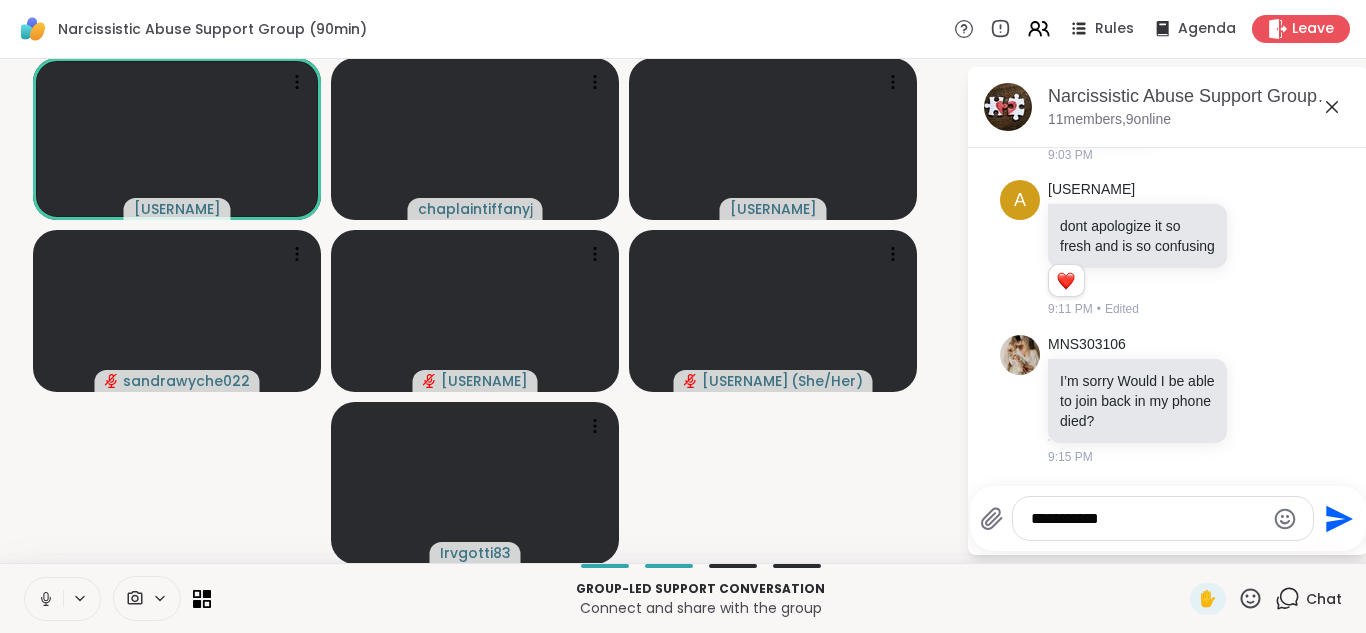type on "**********" 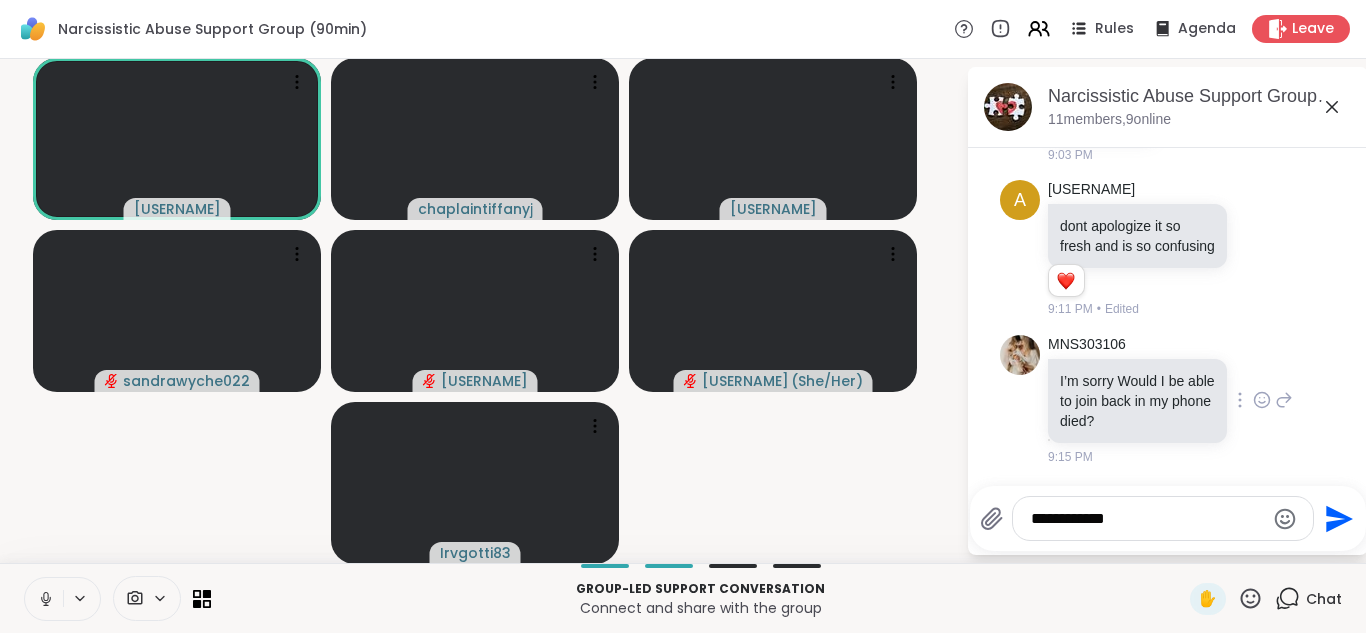 type 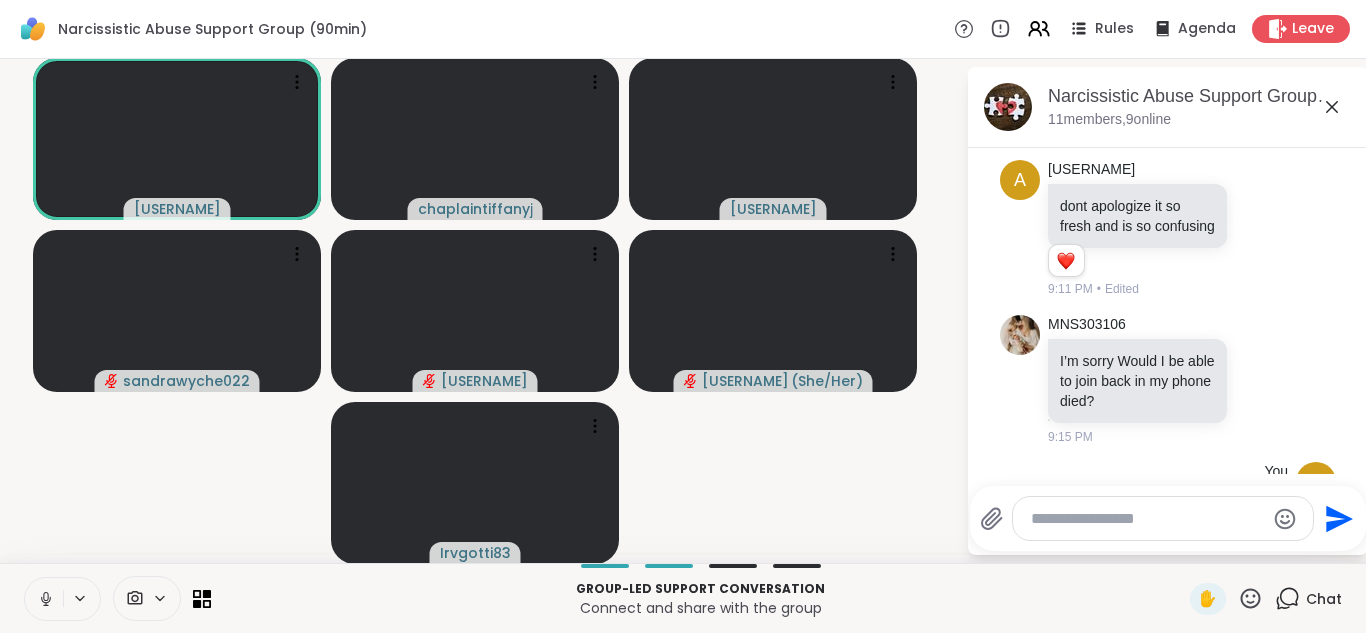 scroll, scrollTop: 569, scrollLeft: 0, axis: vertical 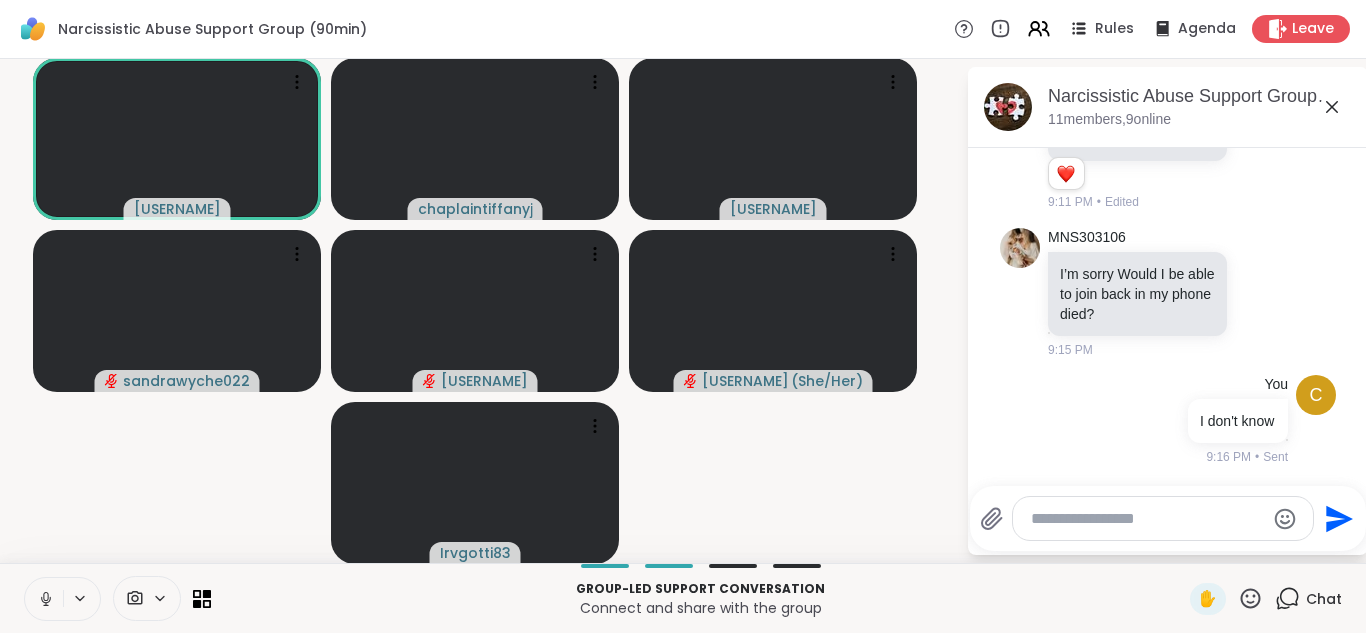 click 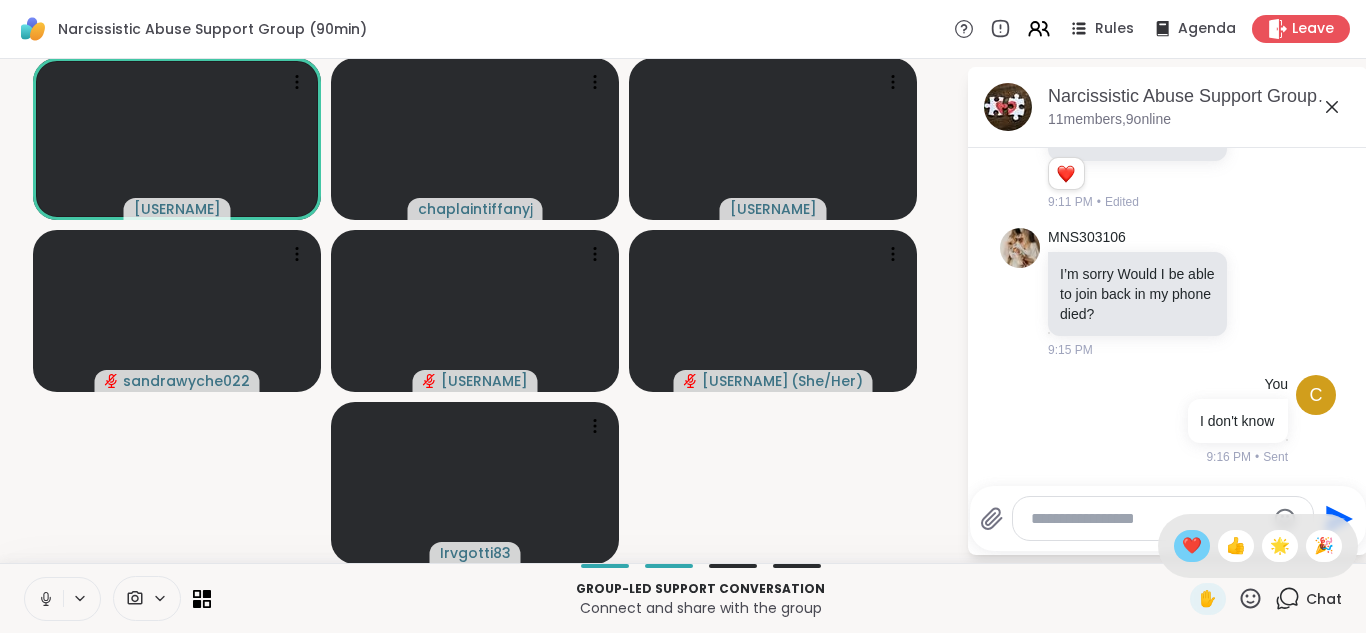 click on "❤️" at bounding box center (1192, 546) 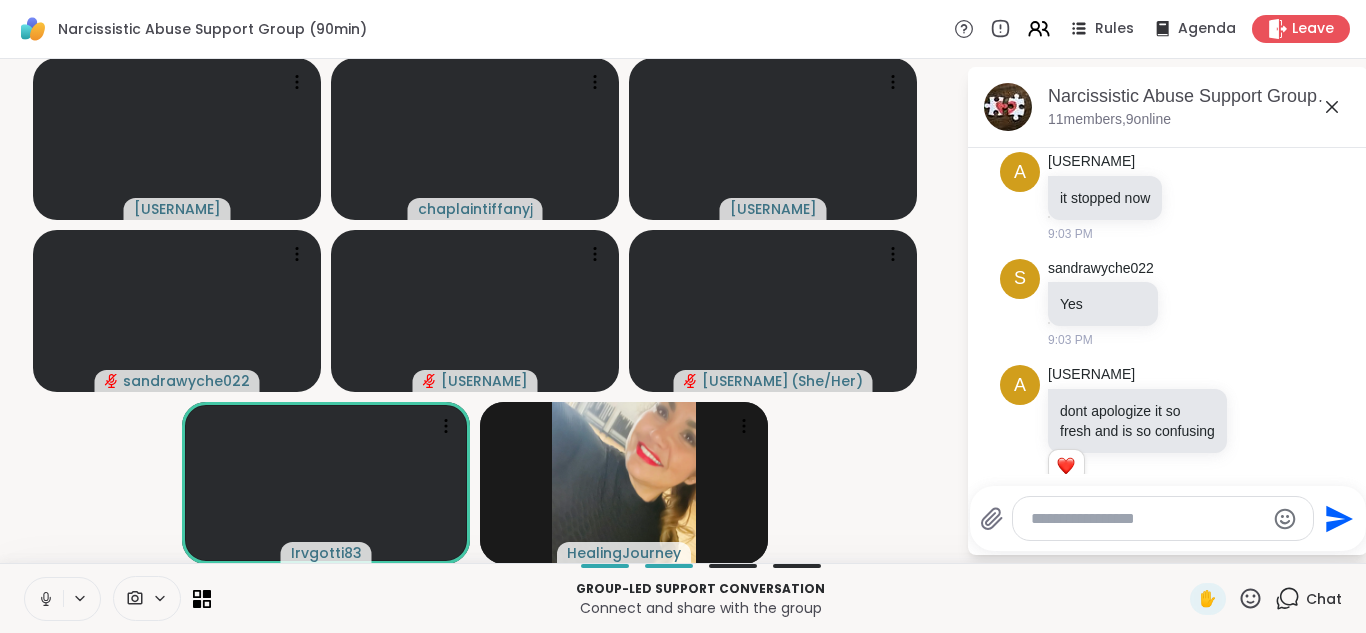 scroll, scrollTop: 238, scrollLeft: 0, axis: vertical 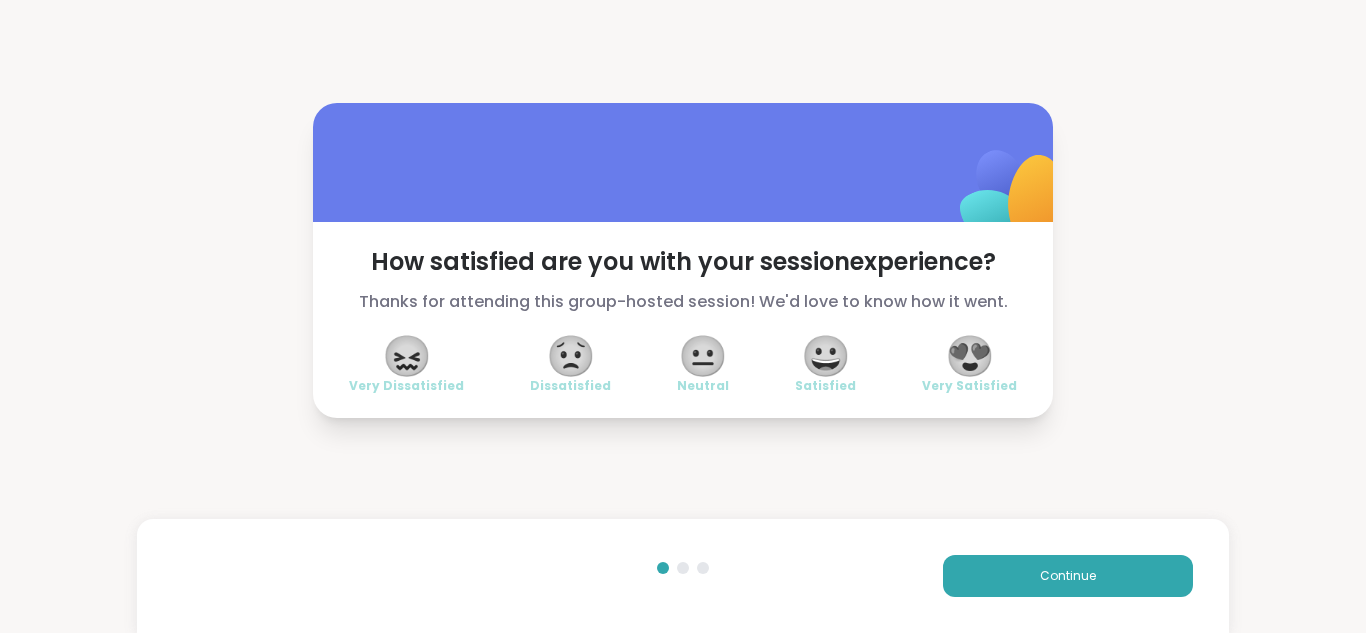 click on "😍" at bounding box center [970, 356] 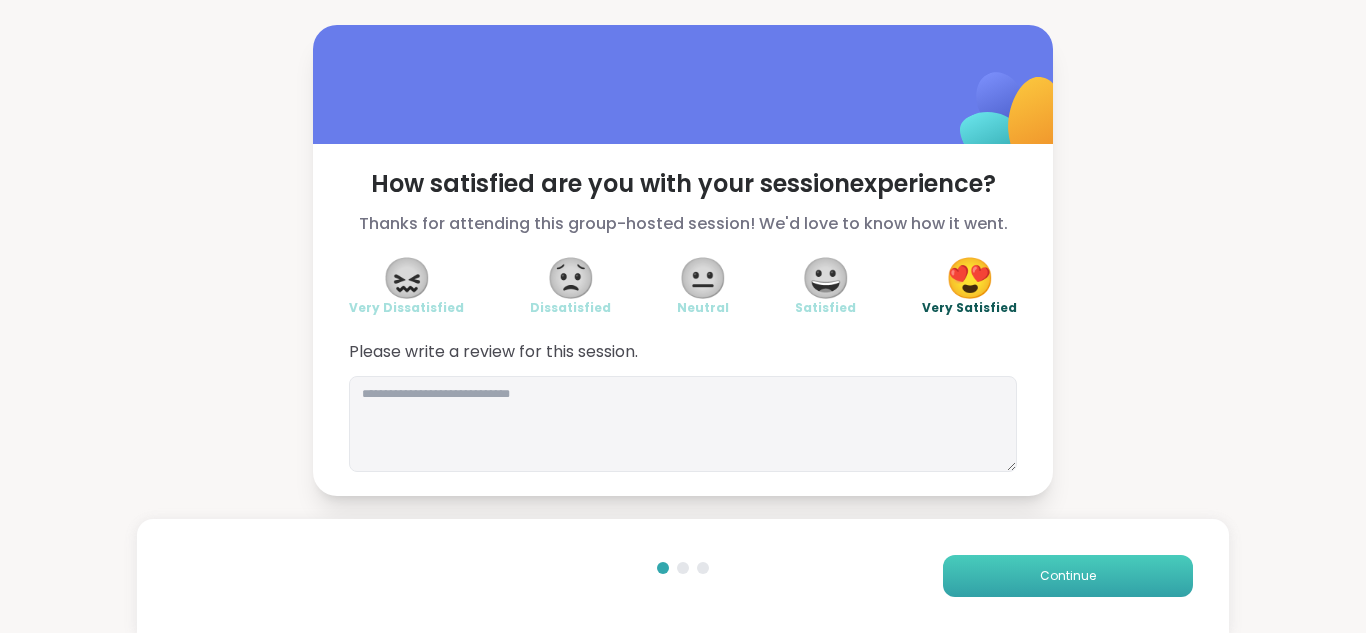 click on "Continue" at bounding box center [1068, 576] 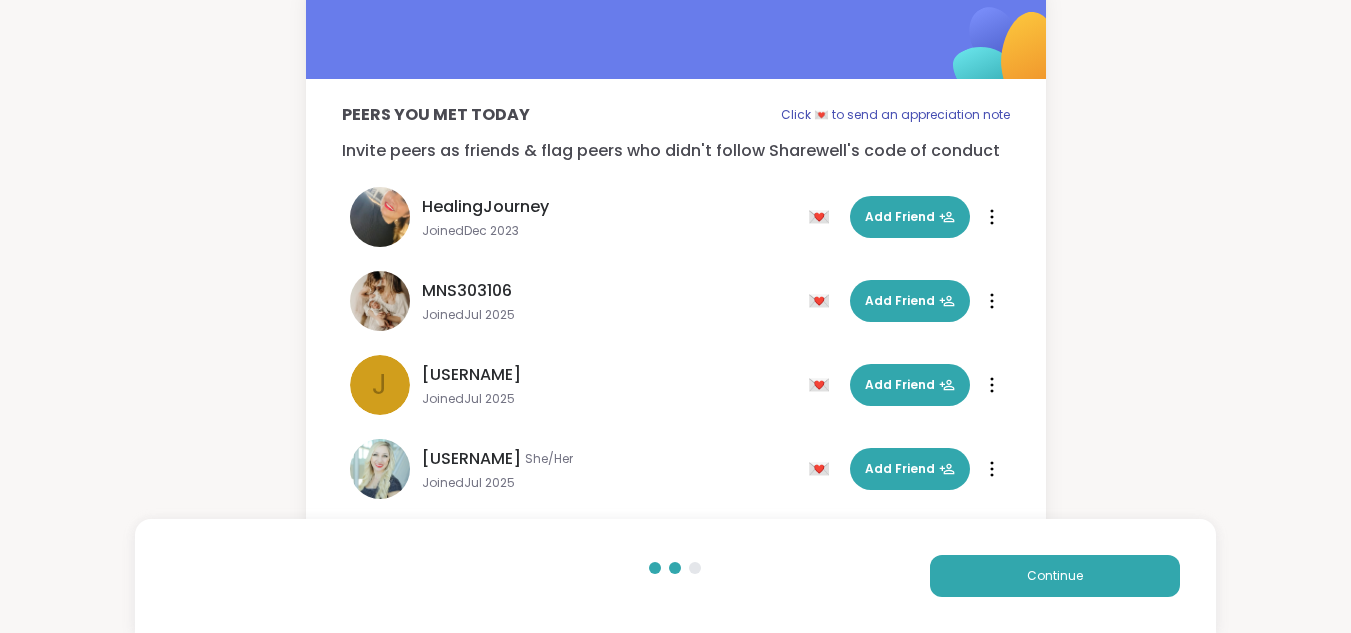 scroll, scrollTop: 94, scrollLeft: 0, axis: vertical 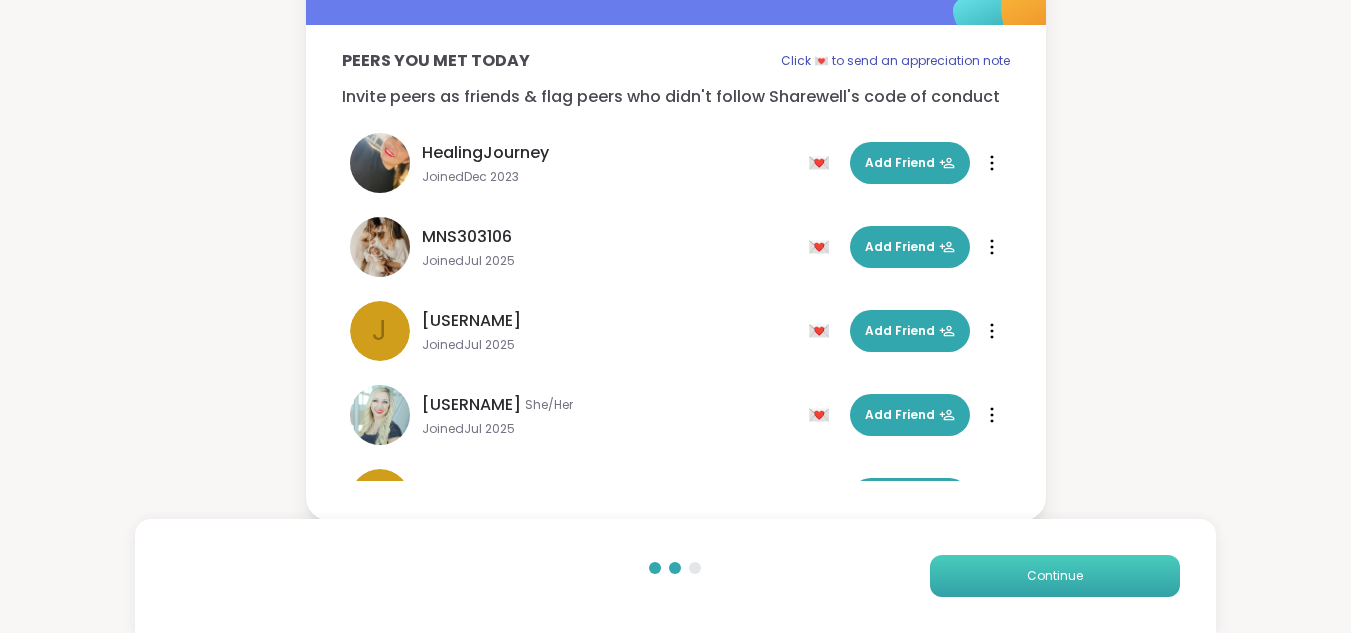 click on "Continue" at bounding box center (1055, 576) 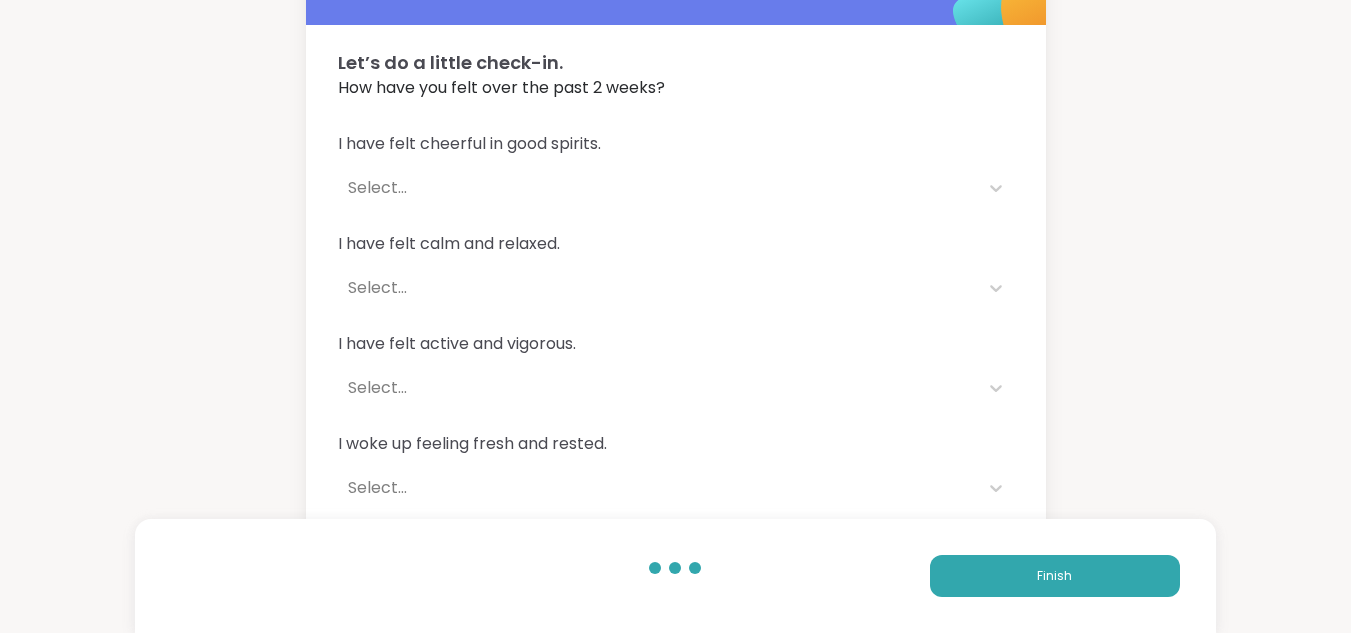 click on "I have felt calm and relaxed." at bounding box center (676, 244) 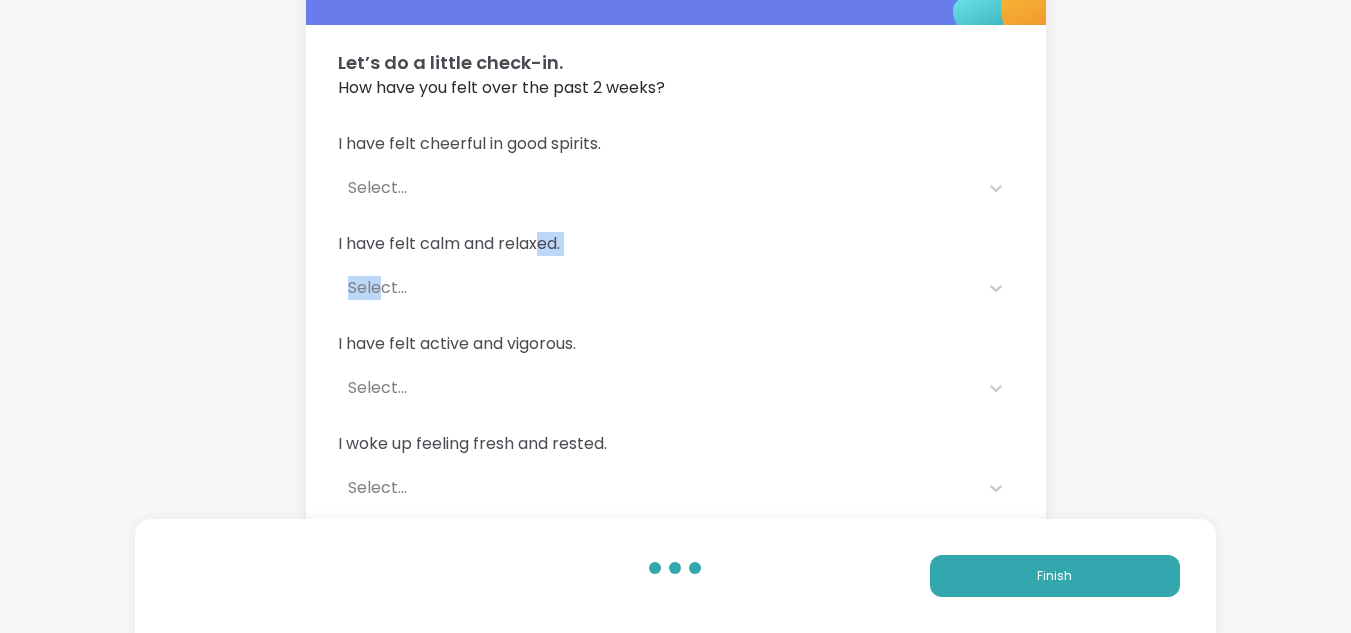 drag, startPoint x: 537, startPoint y: 252, endPoint x: 381, endPoint y: 284, distance: 159.24823 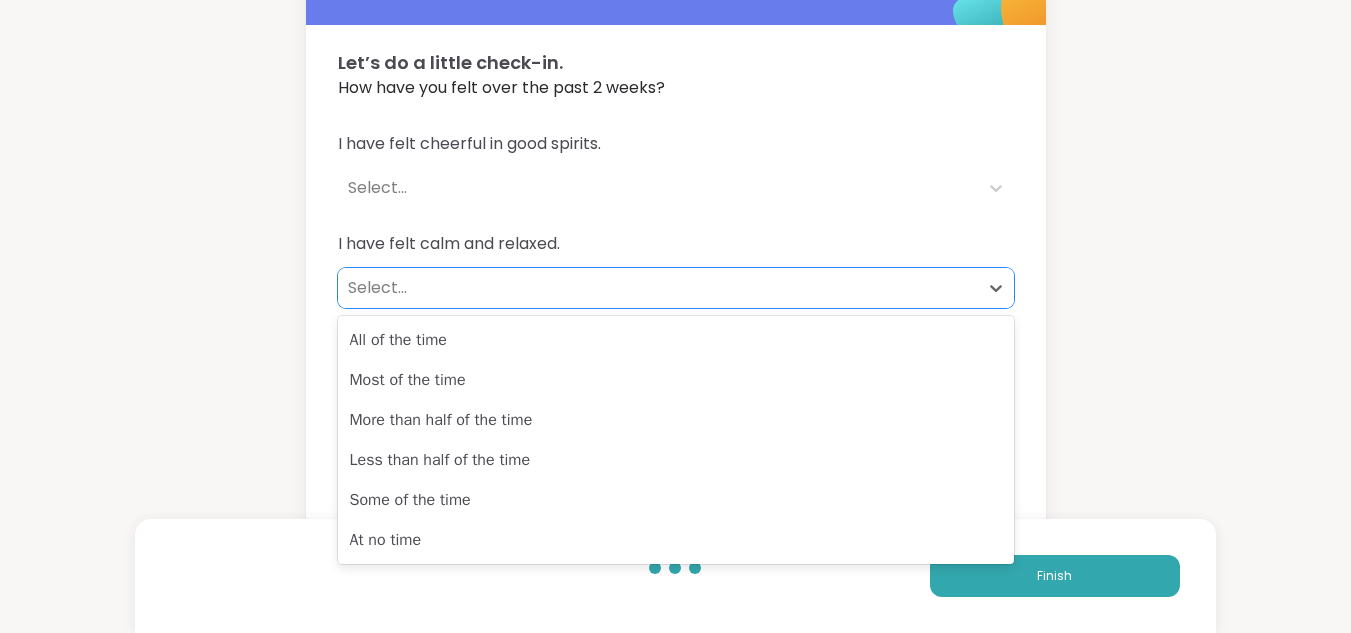 click on "Select..." at bounding box center [658, 288] 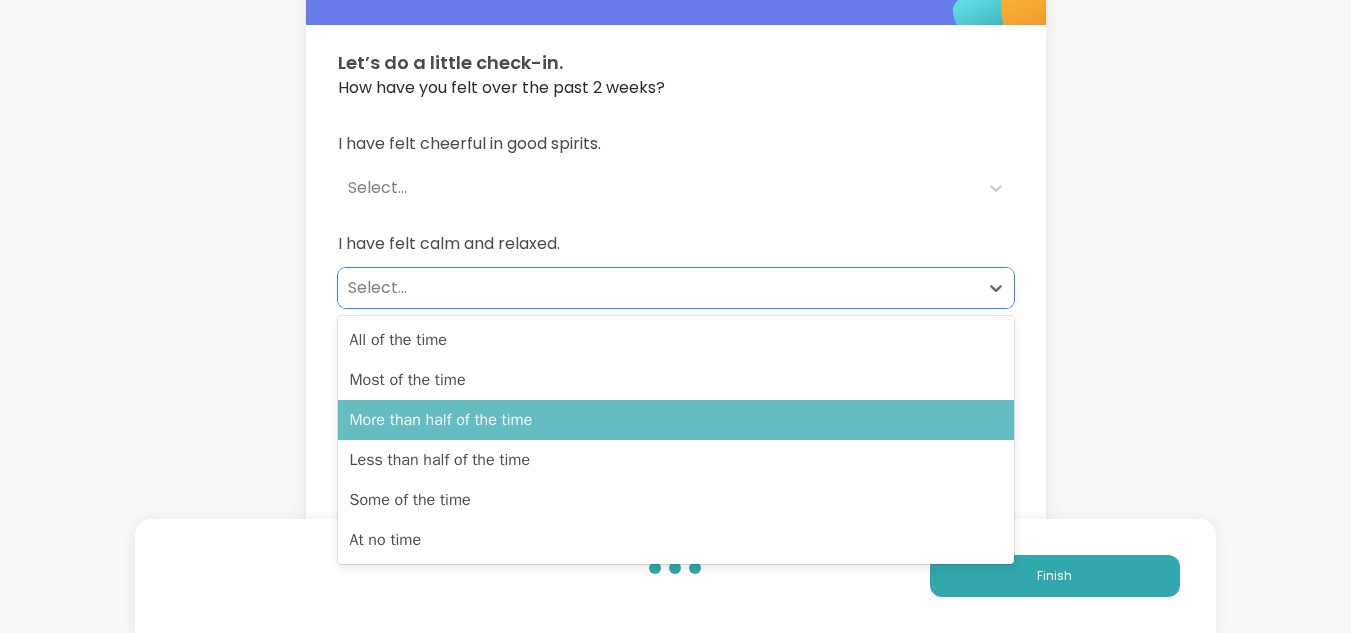 click on "More than half of the time" at bounding box center (676, 420) 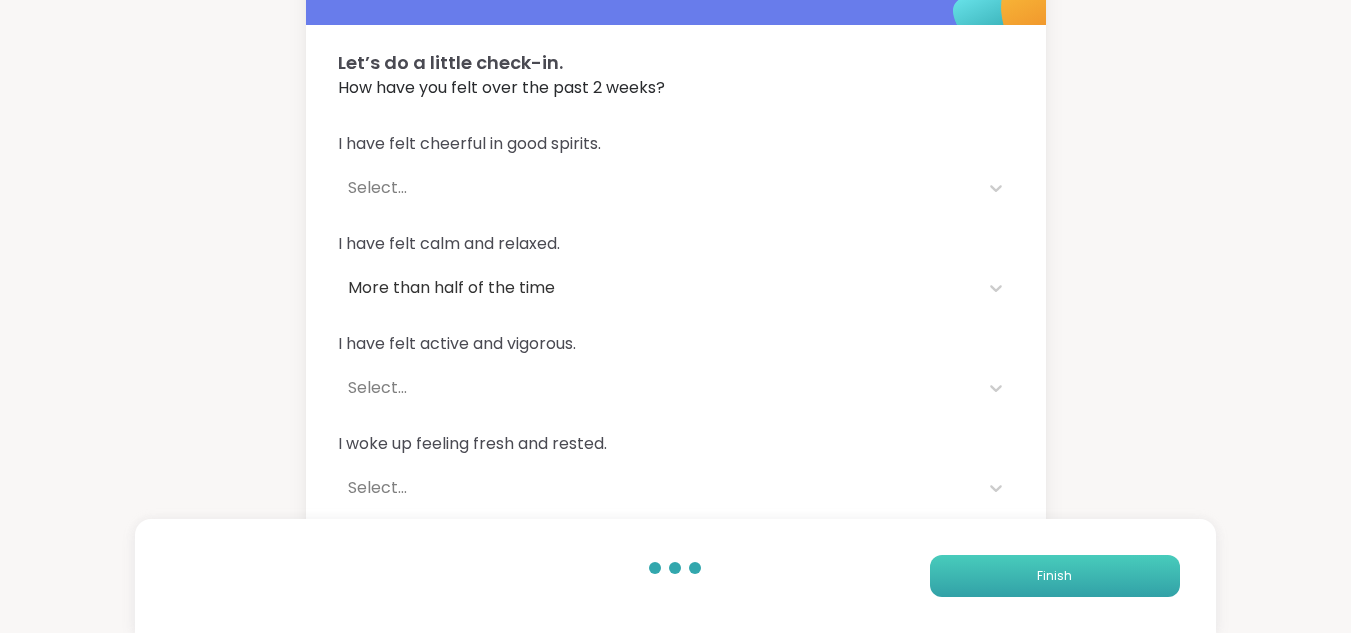 click on "Finish" at bounding box center (1055, 576) 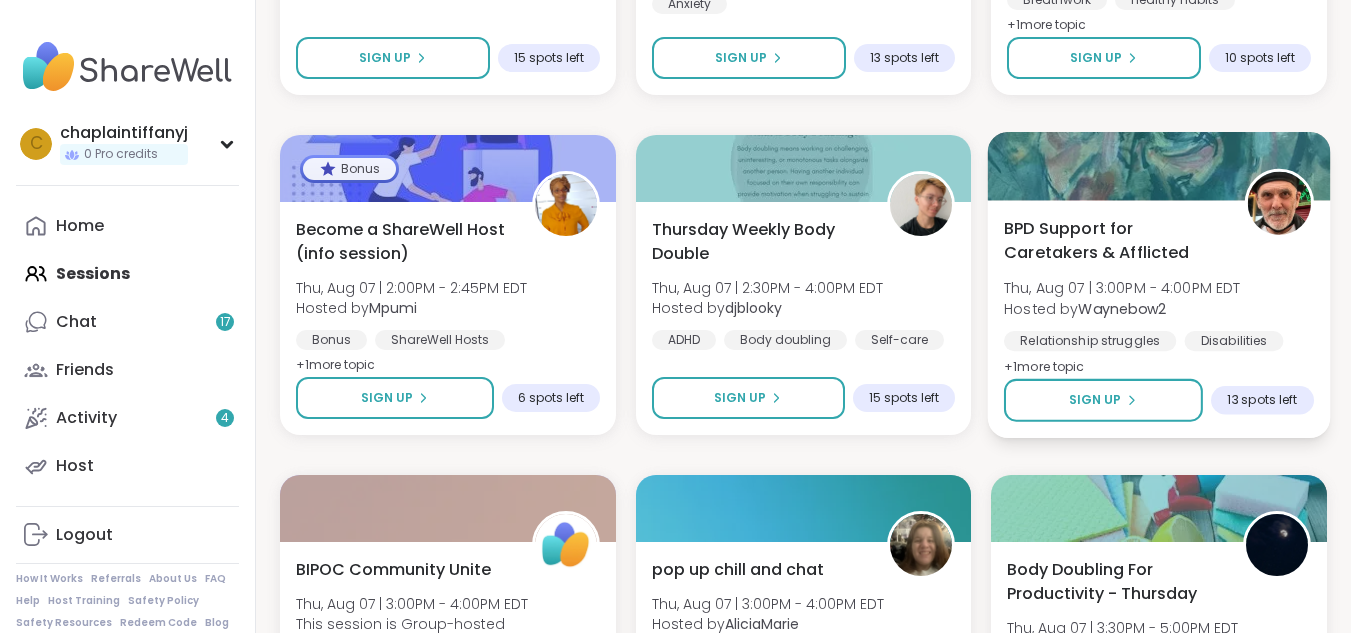 scroll, scrollTop: 3000, scrollLeft: 0, axis: vertical 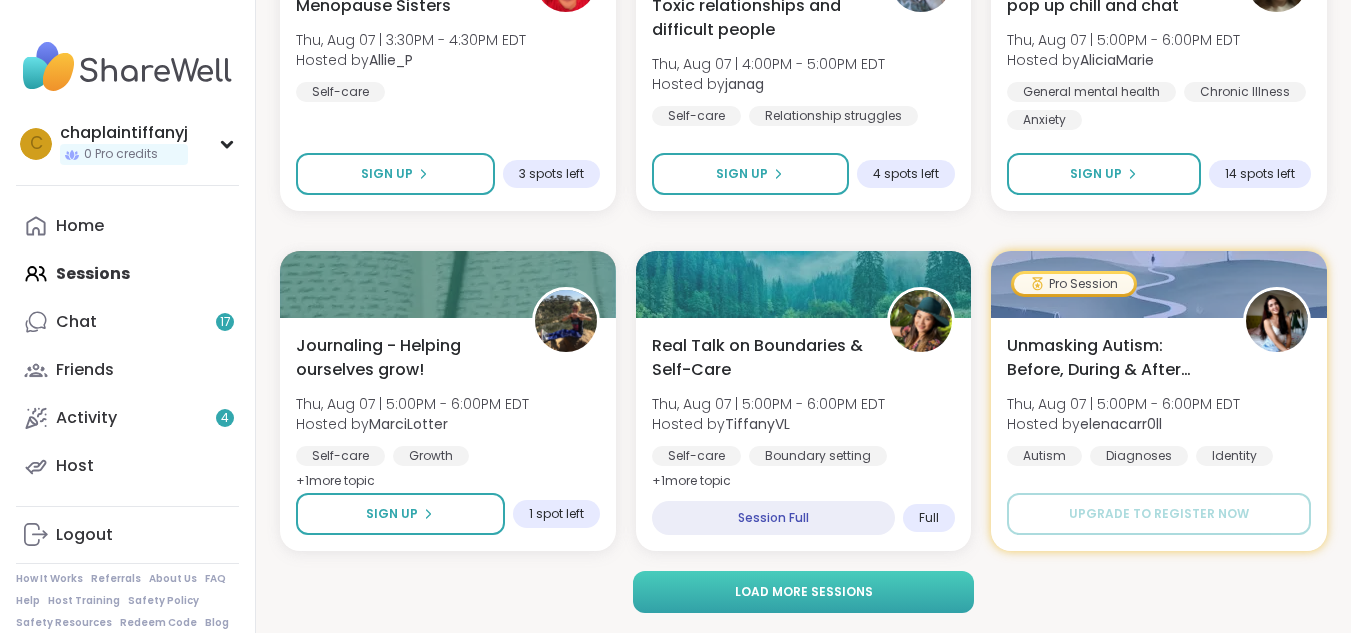 click on "Load more sessions" at bounding box center [804, 592] 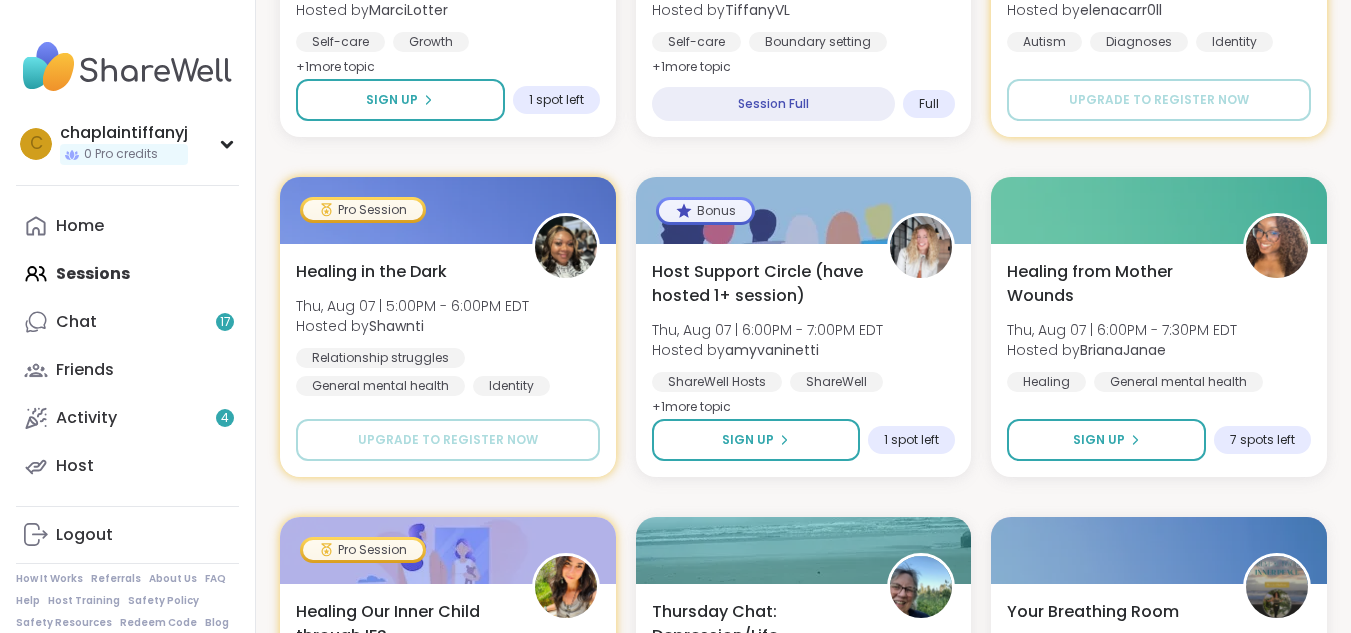 scroll, scrollTop: 4370, scrollLeft: 0, axis: vertical 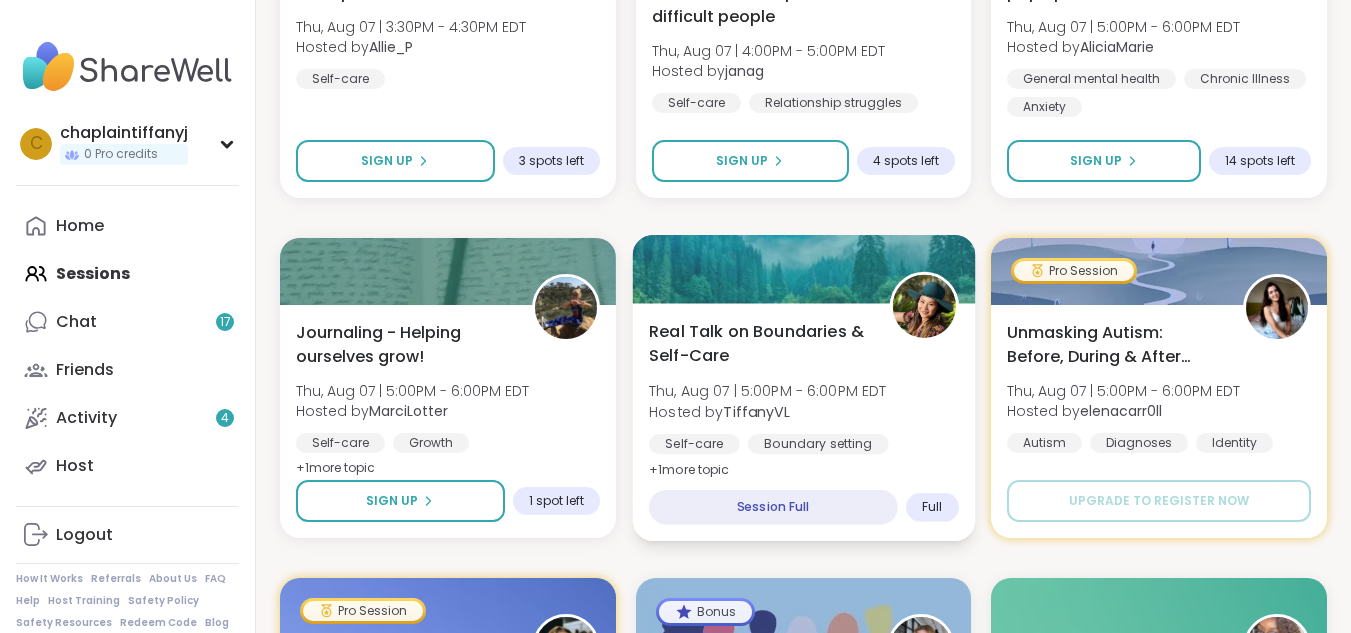 click on "Session Full" at bounding box center (773, 507) 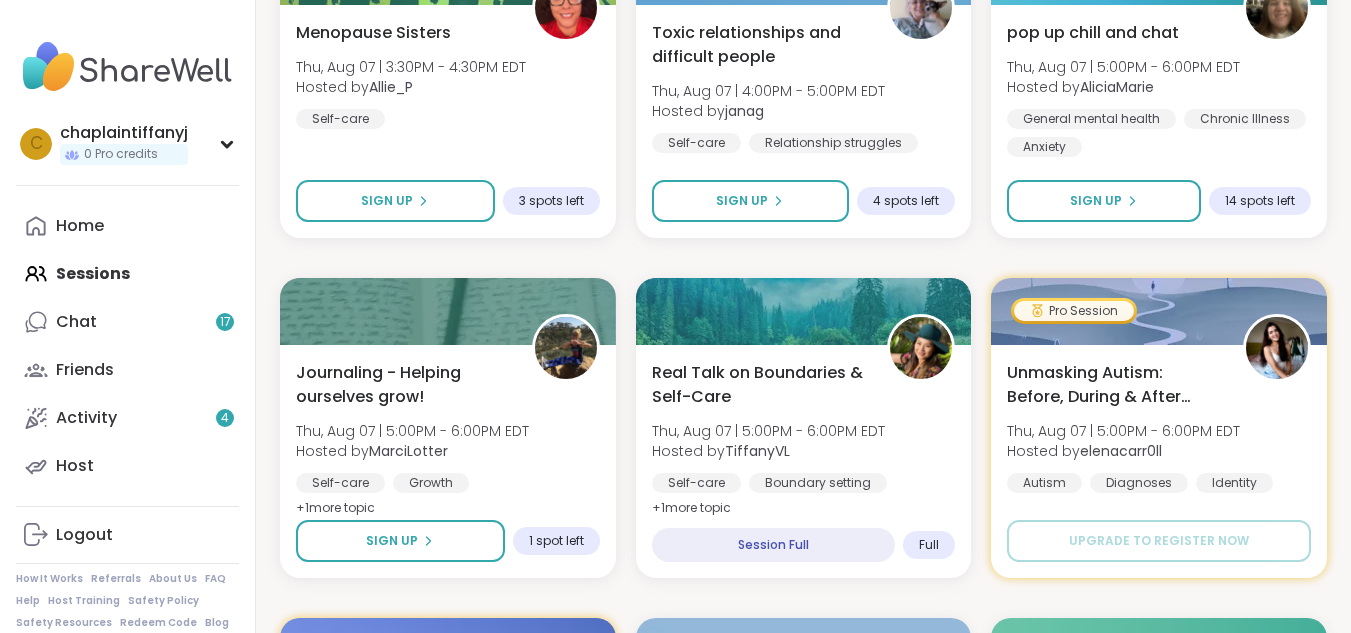 scroll, scrollTop: 3716, scrollLeft: 0, axis: vertical 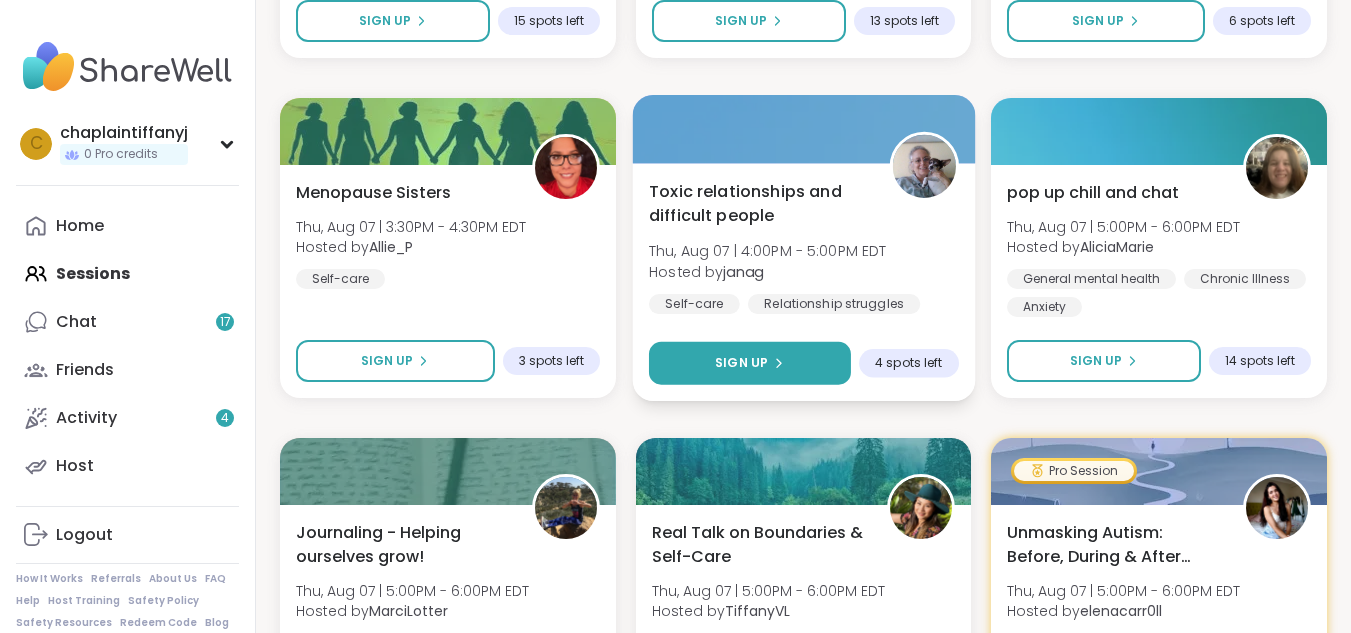 click on "Sign Up" at bounding box center [750, 363] 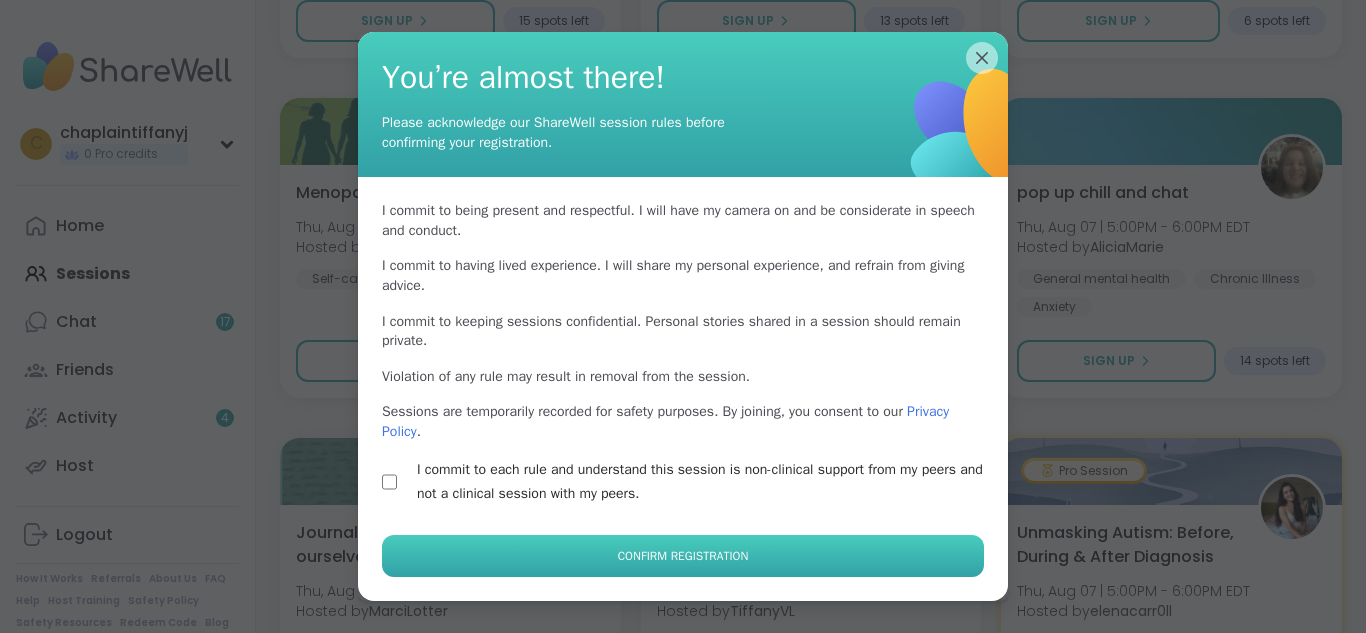 click on "Confirm Registration" at bounding box center [683, 556] 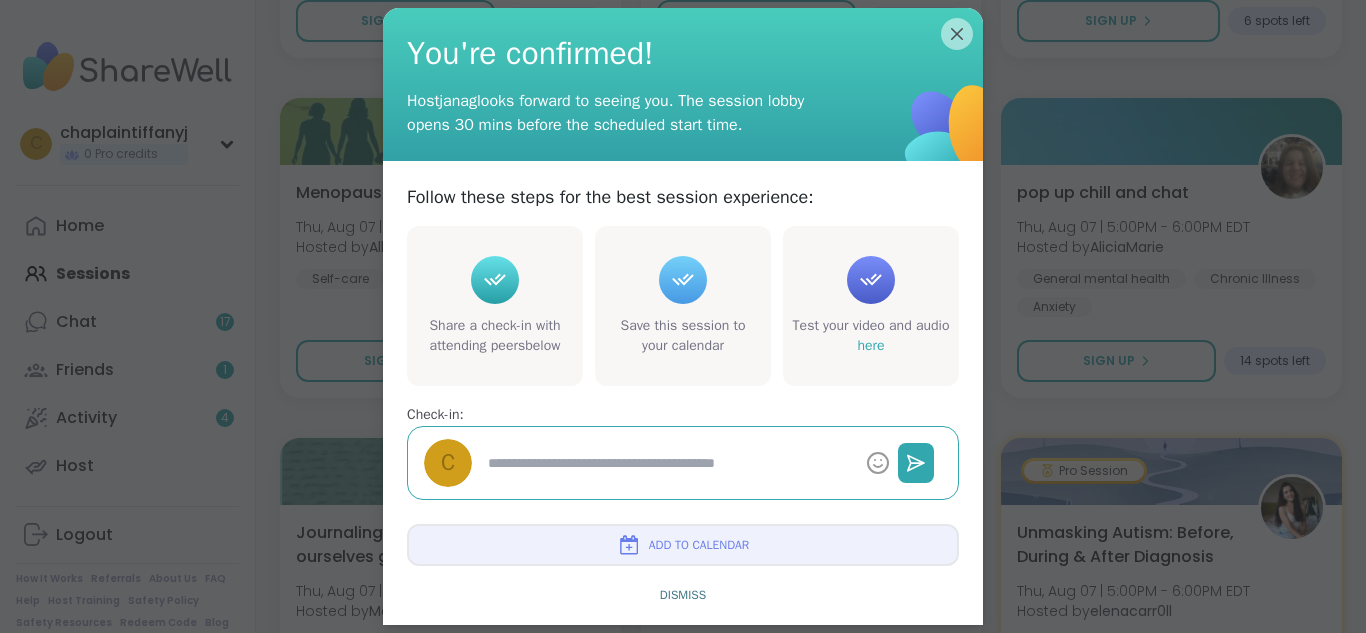 type on "*" 